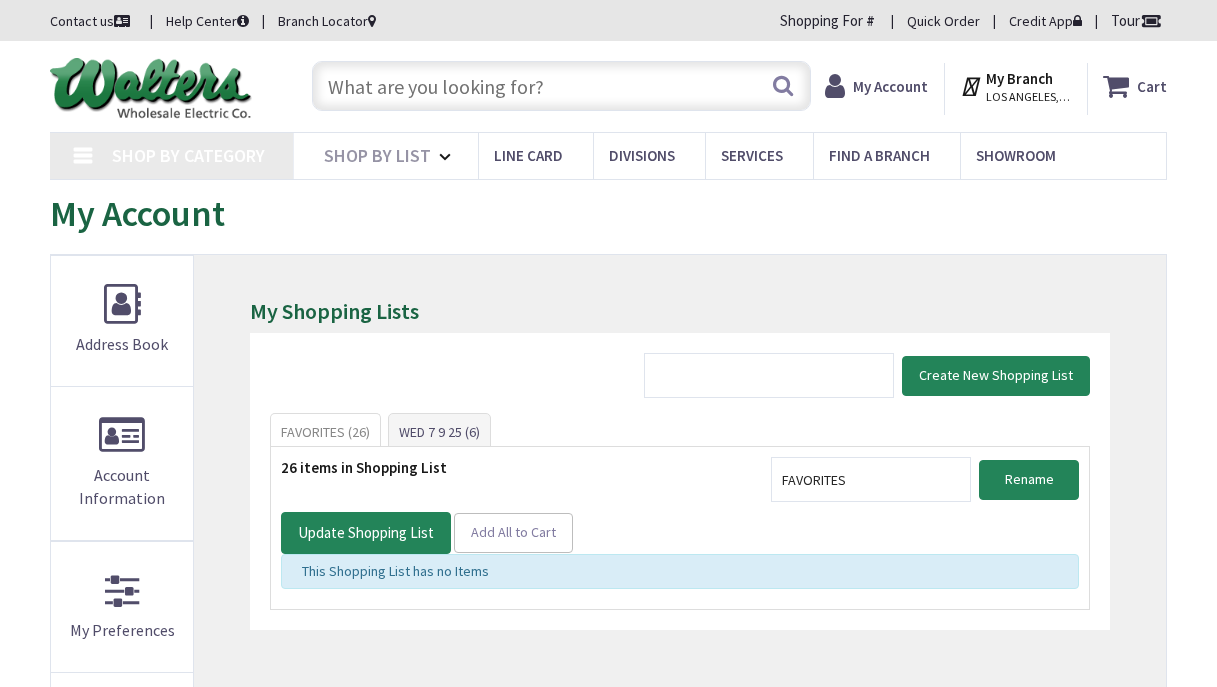 scroll, scrollTop: 0, scrollLeft: 0, axis: both 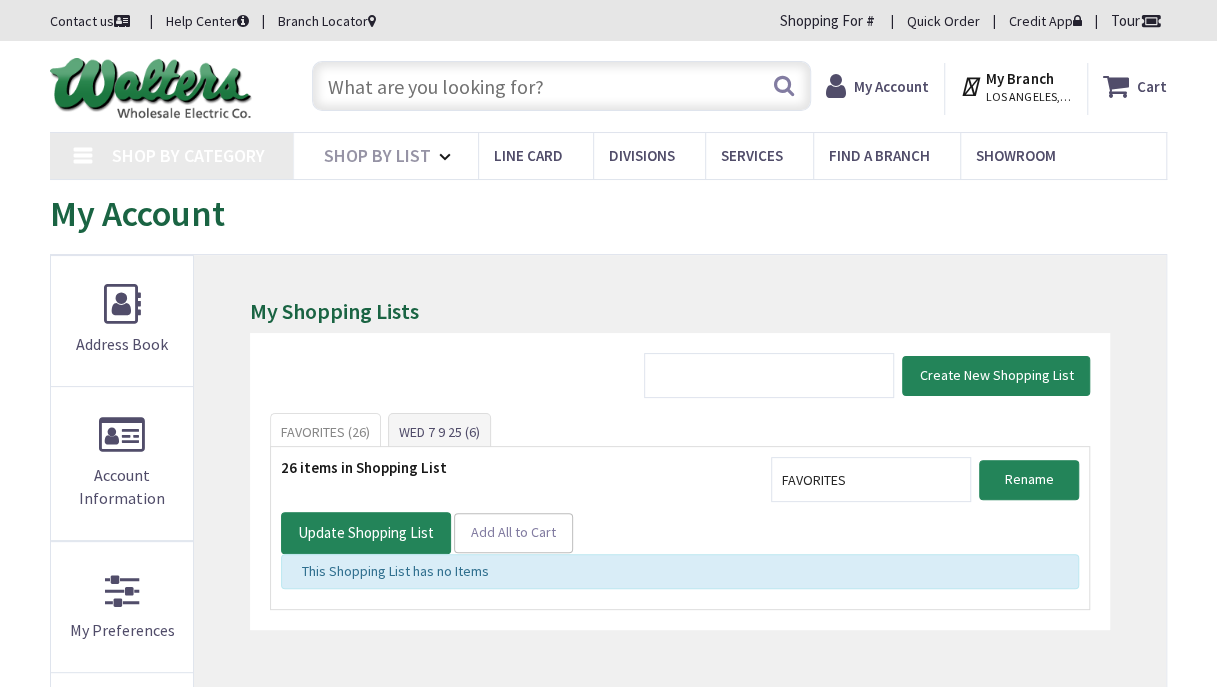 click at bounding box center (561, 86) 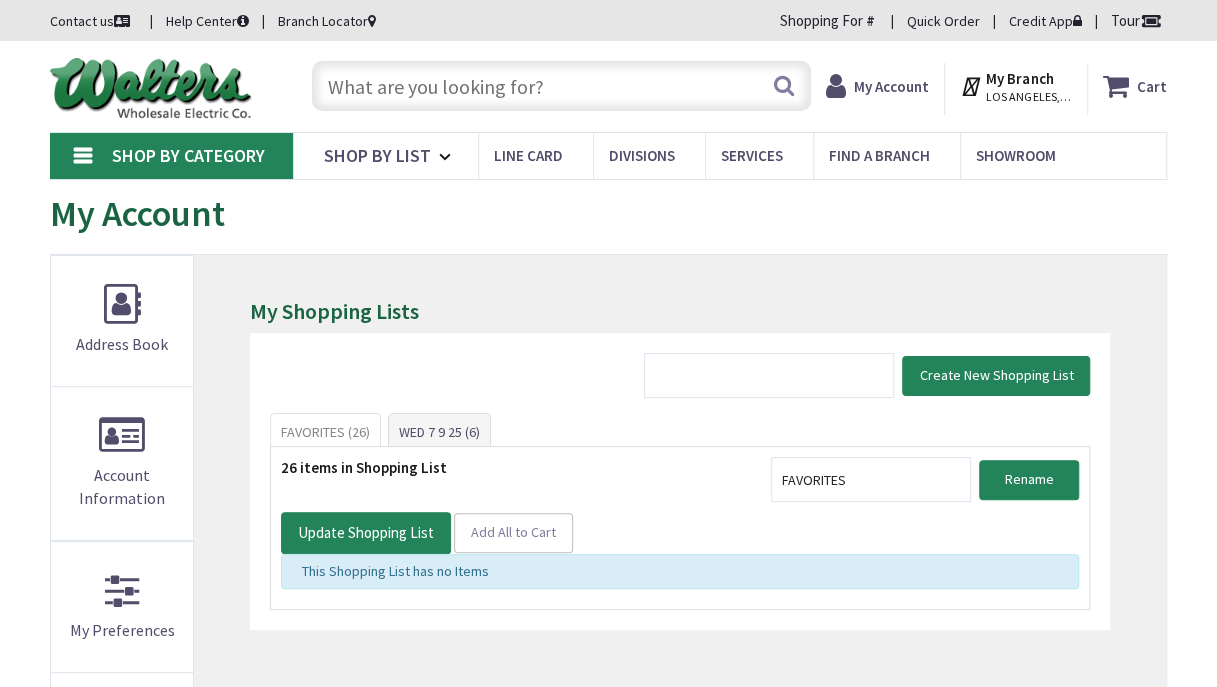 scroll, scrollTop: 0, scrollLeft: 0, axis: both 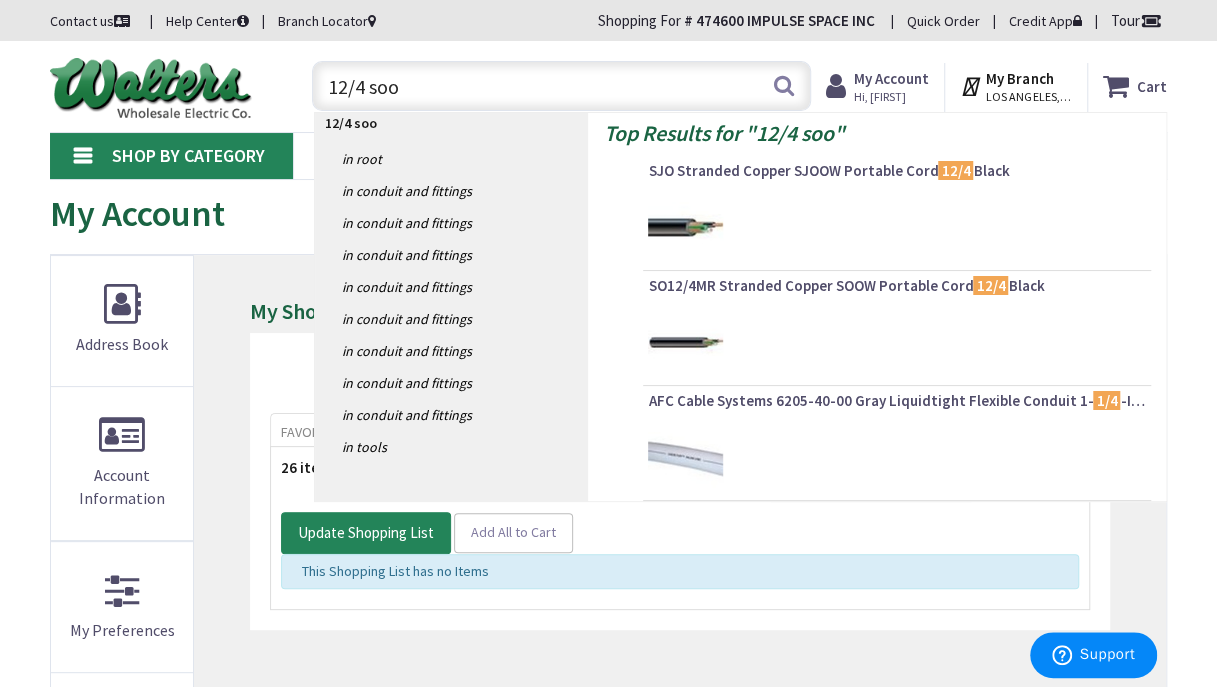 type on "12/4 soow" 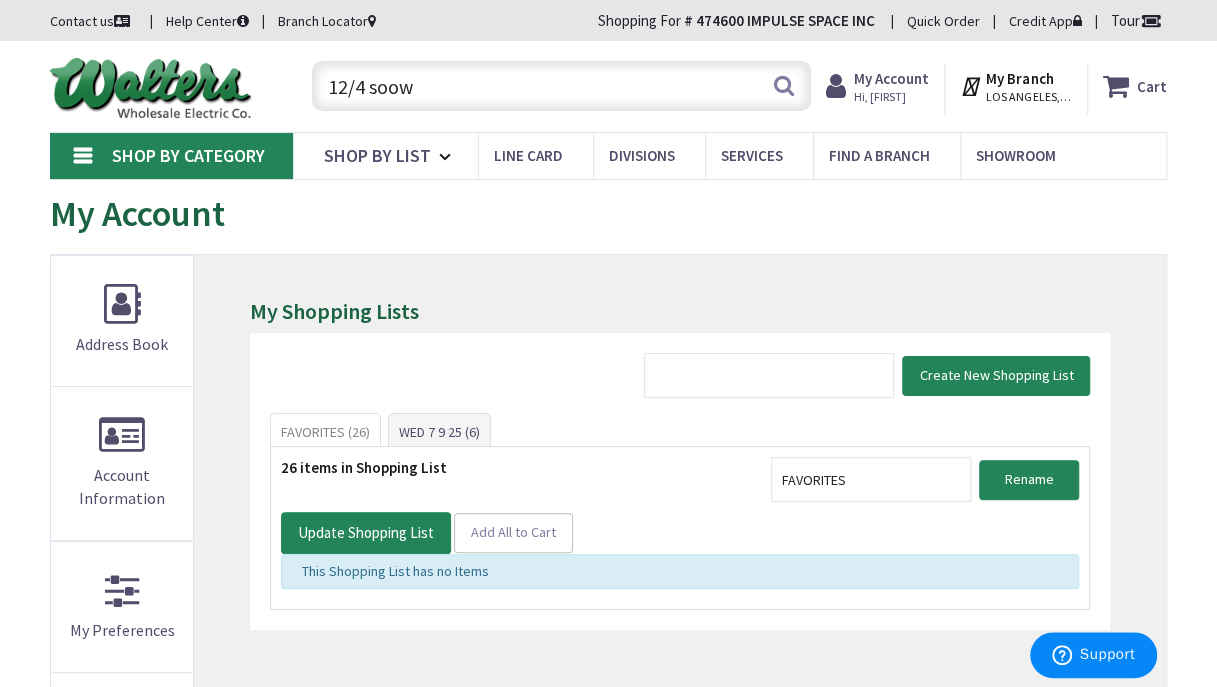 scroll, scrollTop: 0, scrollLeft: 0, axis: both 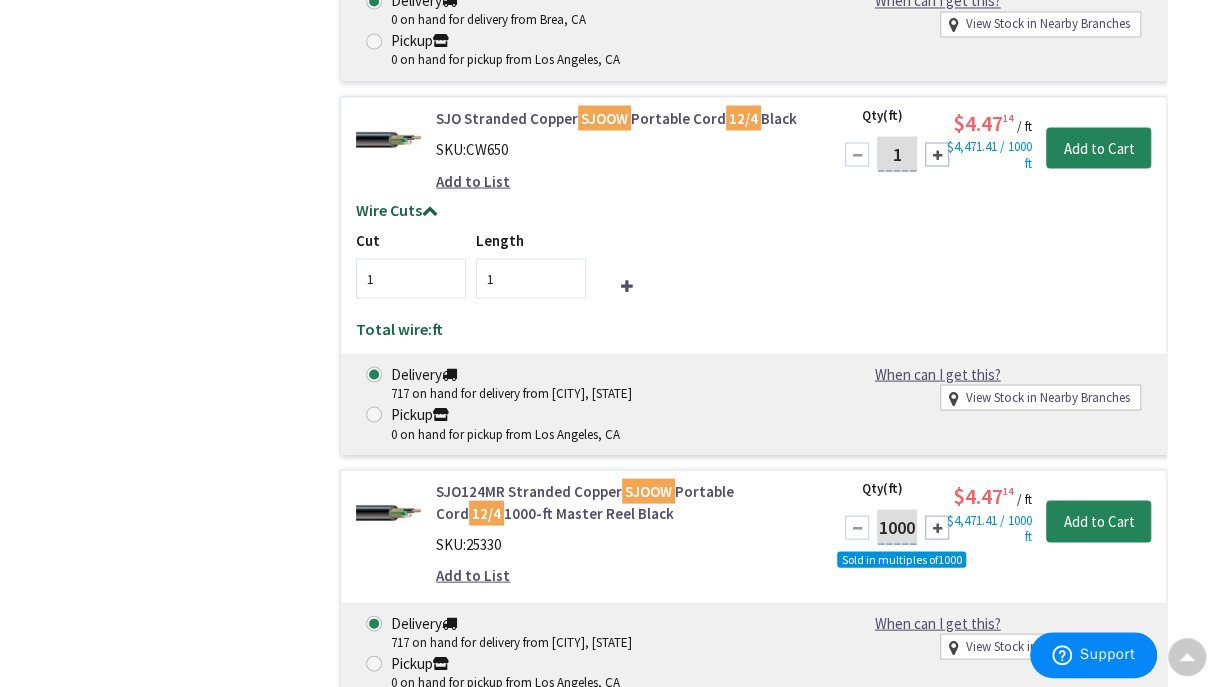 click on "Cut
1
Length
1
Total wire:   ft
Ordered wire quantity does not match the total cut length." at bounding box center [753, 283] 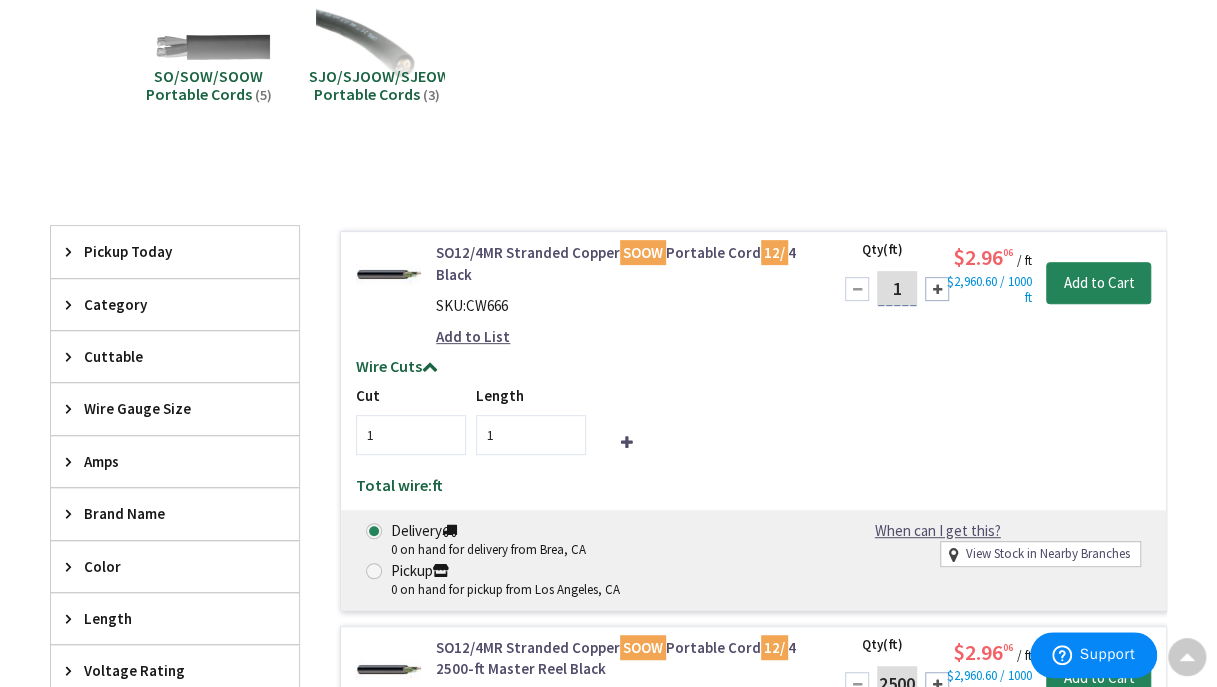 scroll, scrollTop: 0, scrollLeft: 0, axis: both 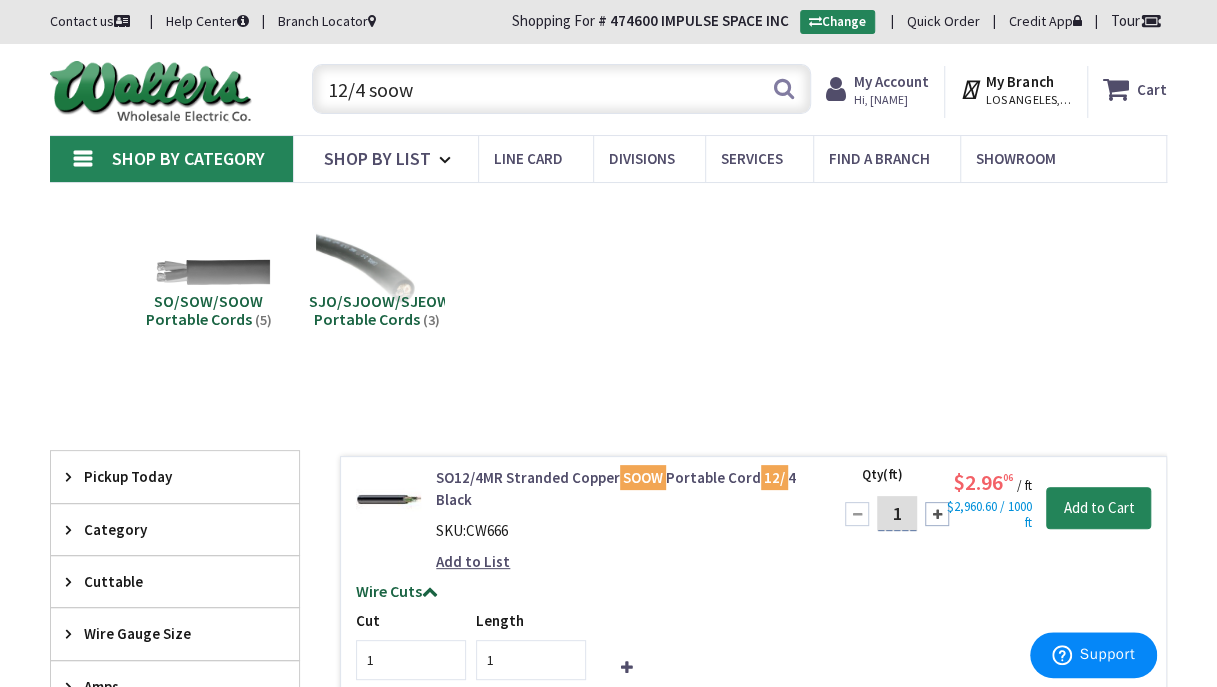 click on "12/4 soow" at bounding box center (561, 89) 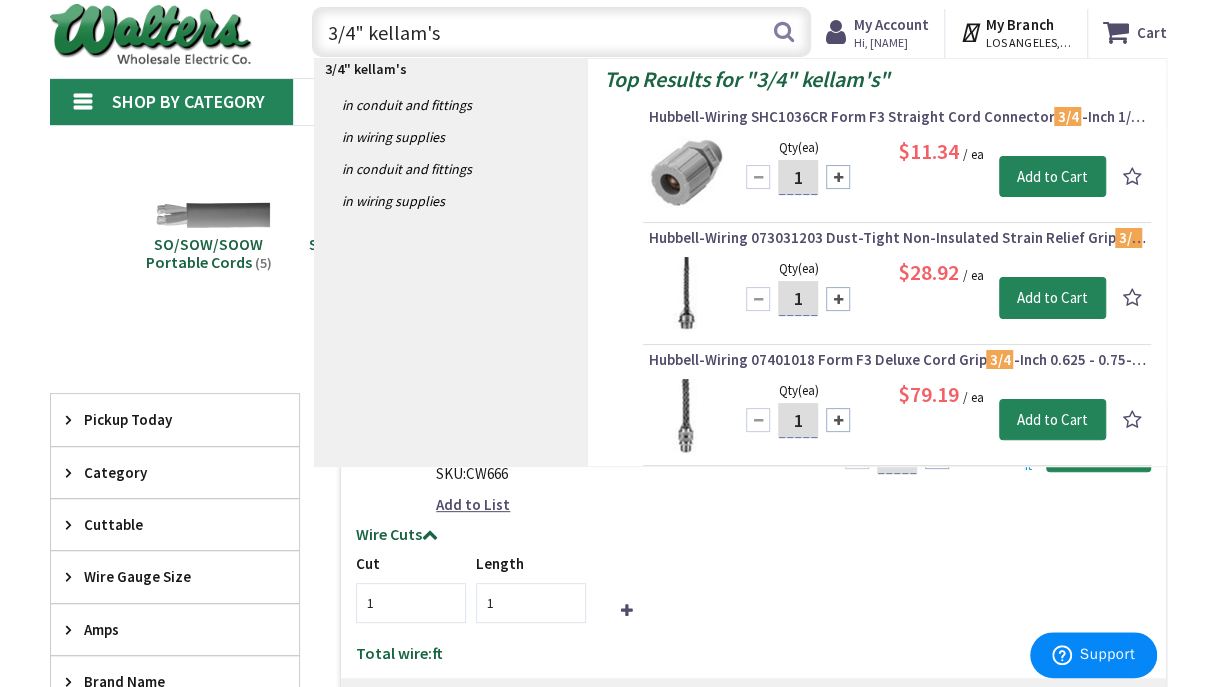 scroll, scrollTop: 62, scrollLeft: 0, axis: vertical 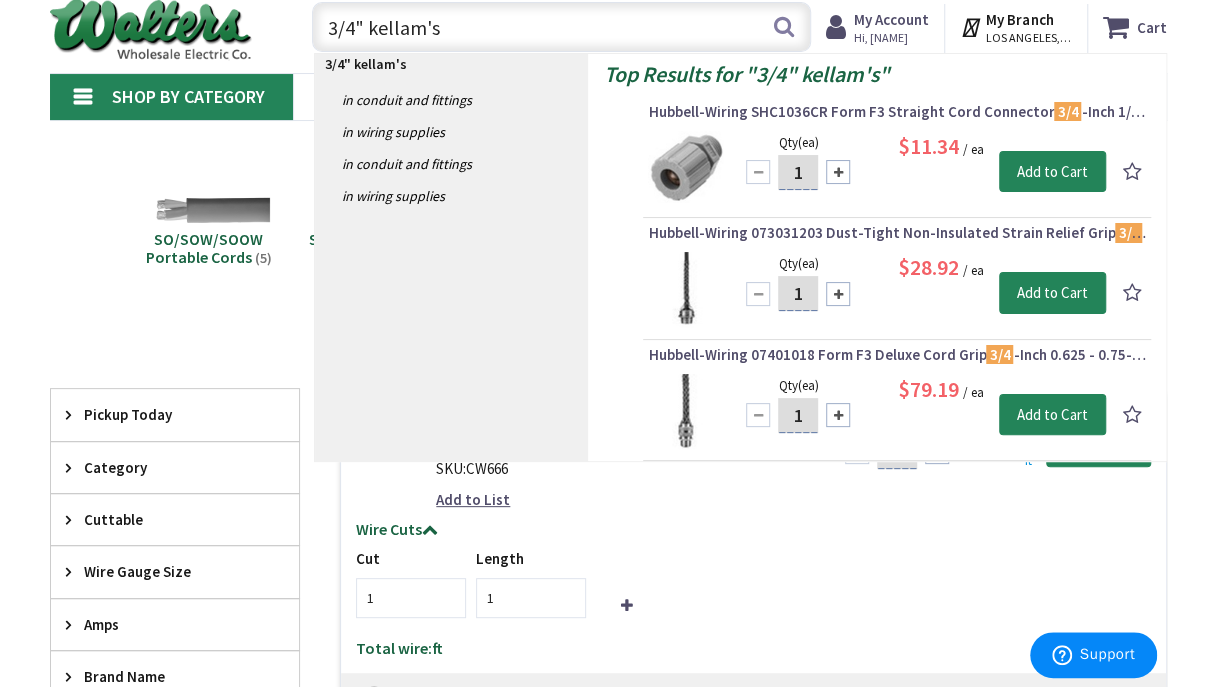 type on "3/4" kellam's" 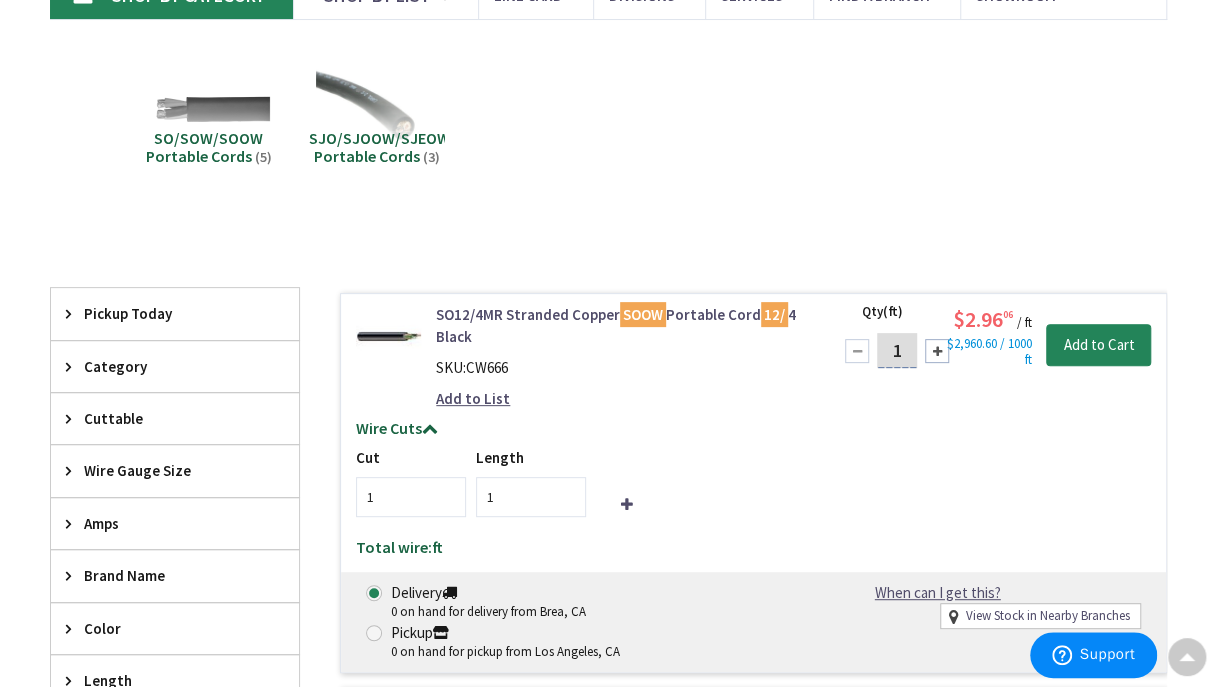 scroll, scrollTop: 0, scrollLeft: 0, axis: both 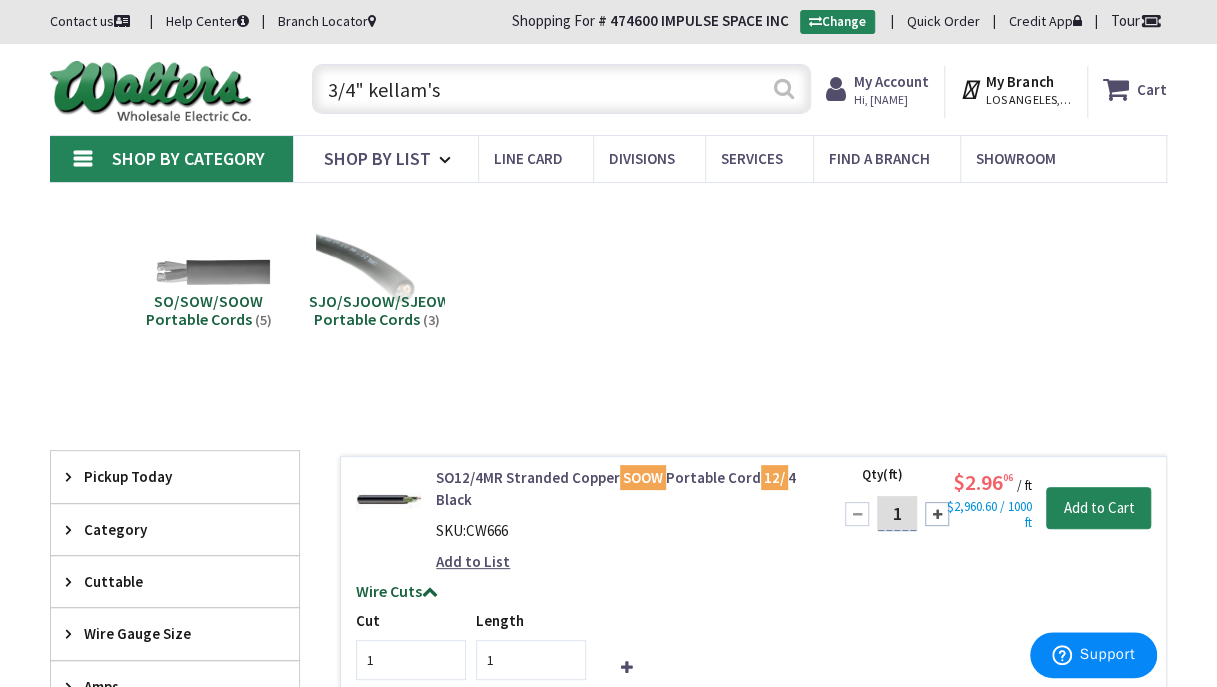 click on "Search" at bounding box center [783, 88] 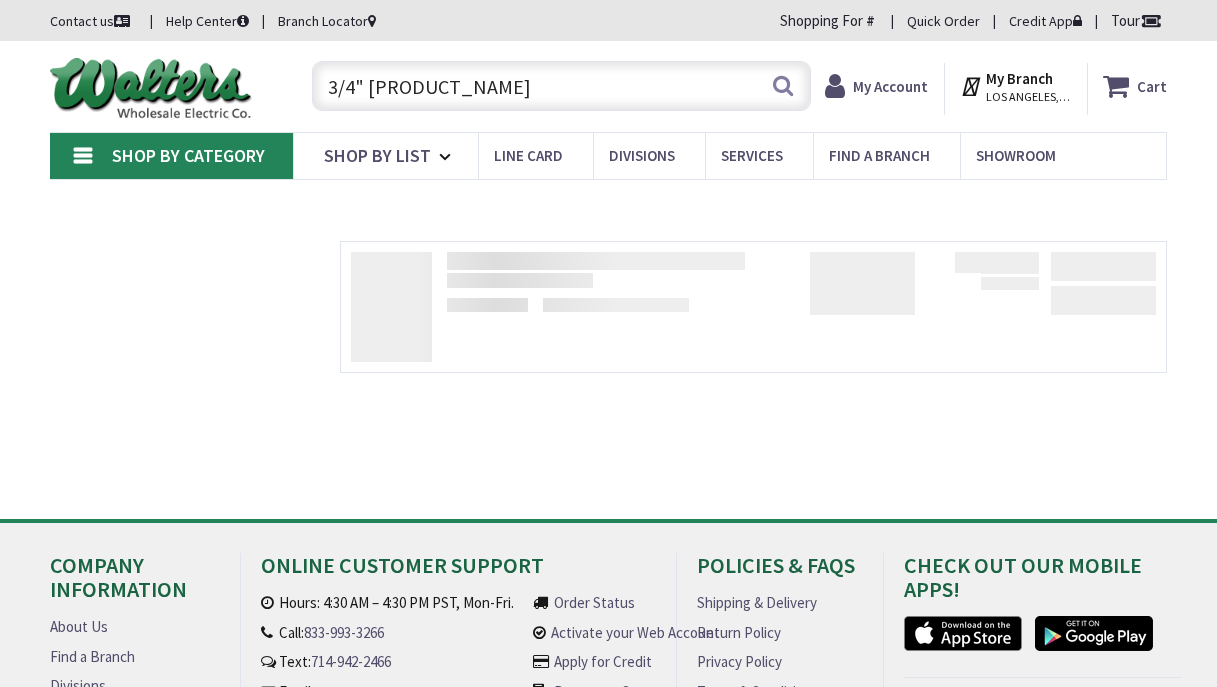 scroll, scrollTop: 0, scrollLeft: 0, axis: both 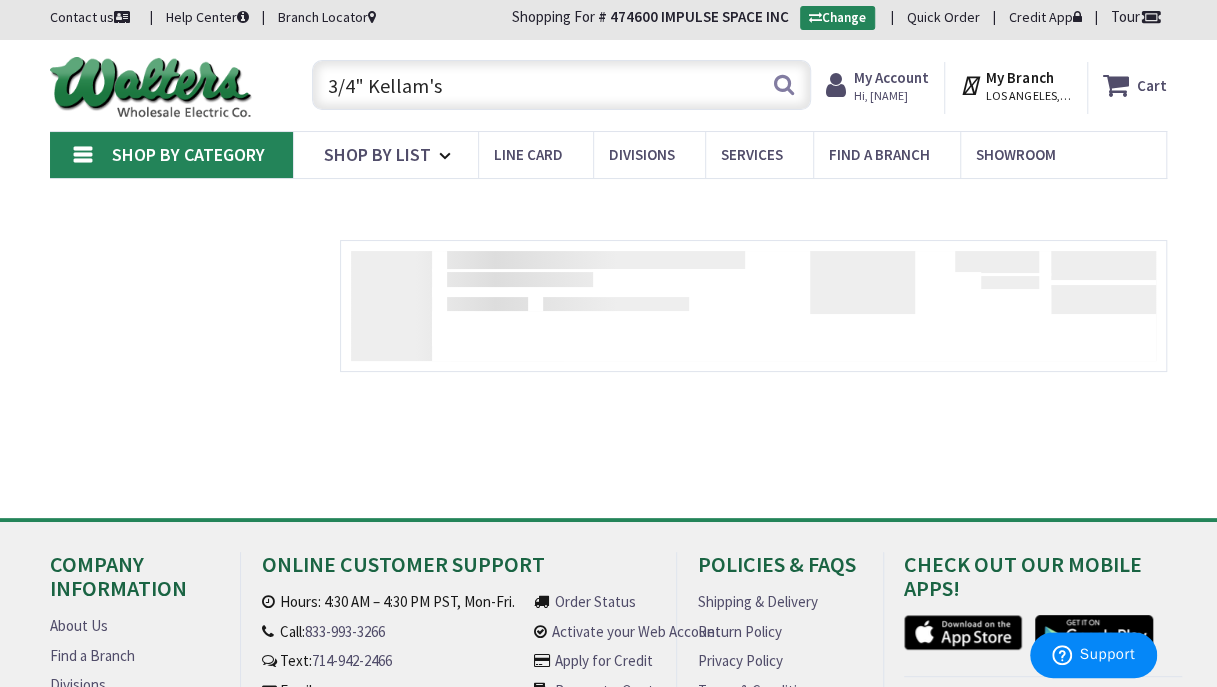 click on "3/4" Kellam's" at bounding box center (561, 85) 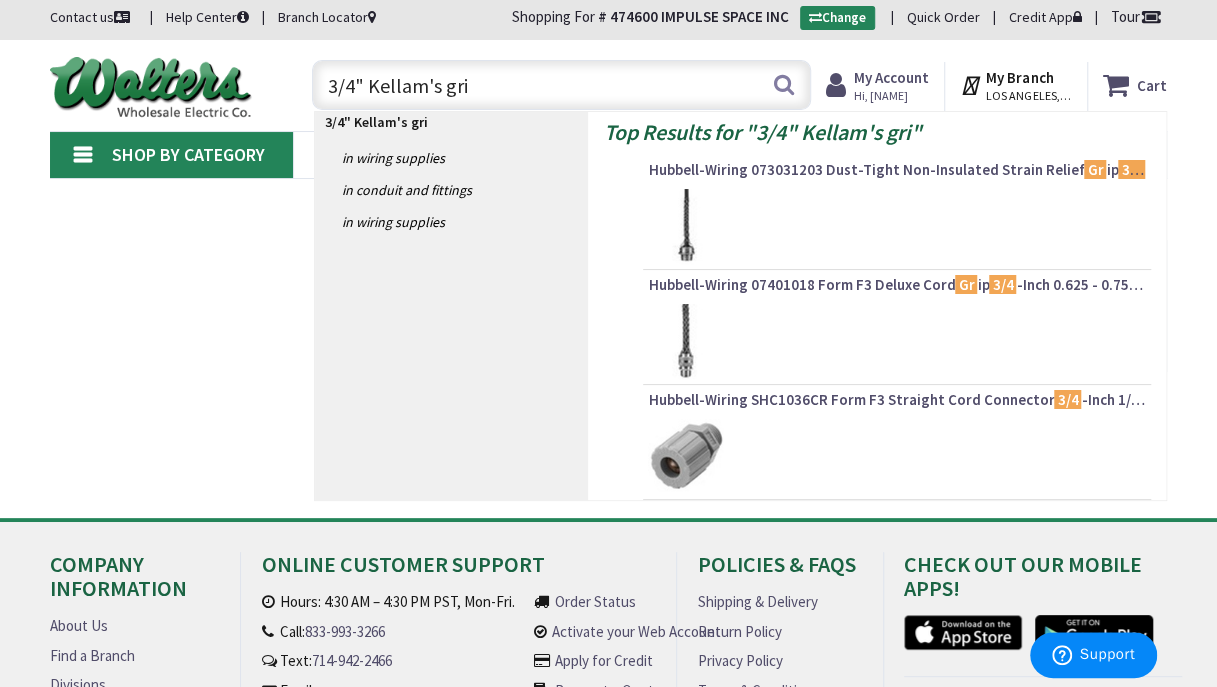 type on "3/4" Kellam's grip" 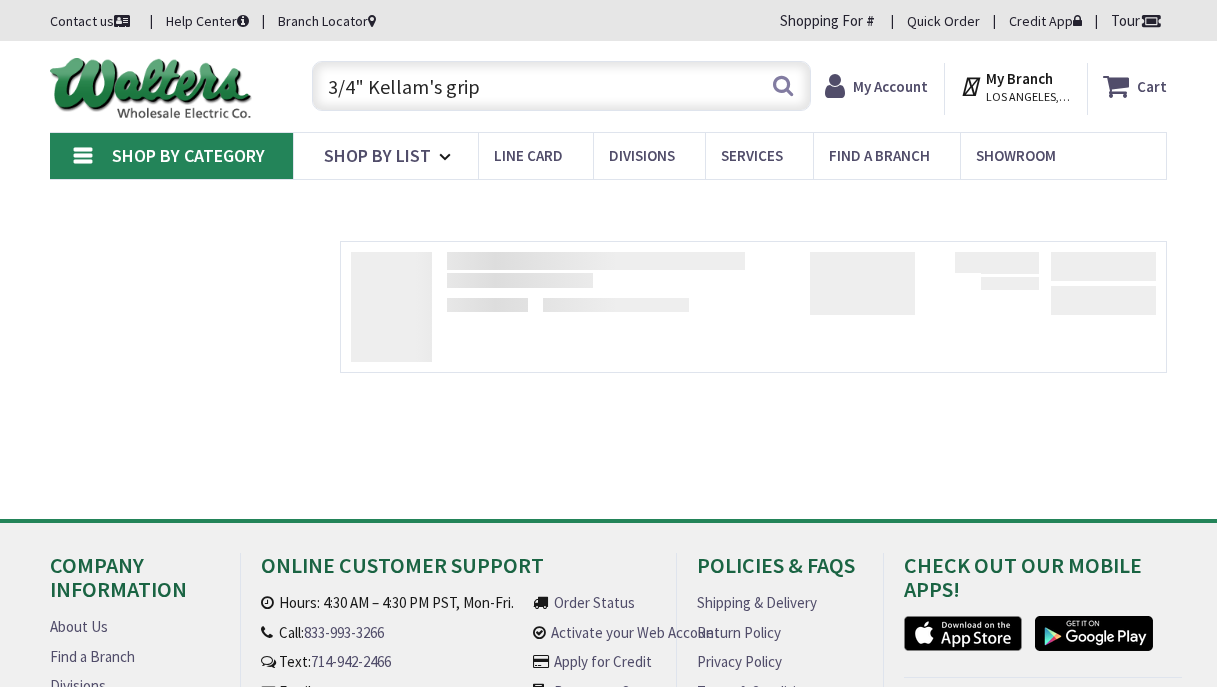 scroll, scrollTop: 0, scrollLeft: 0, axis: both 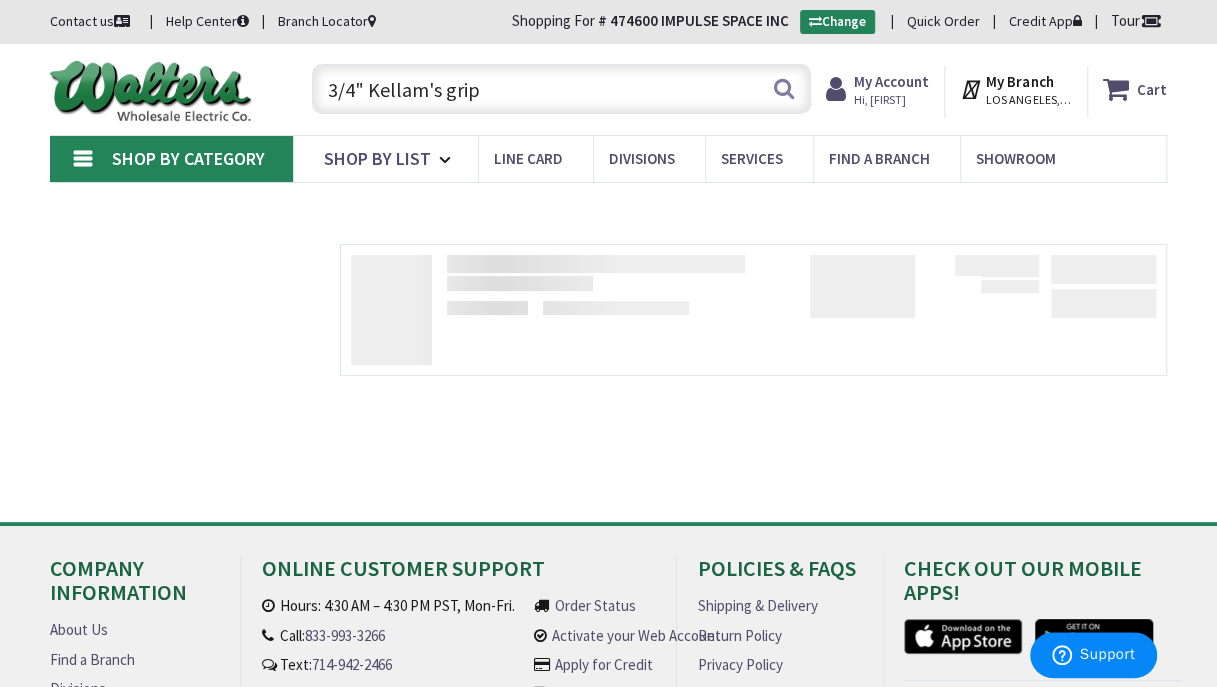click on "3/4" Kellam's grip" at bounding box center [561, 89] 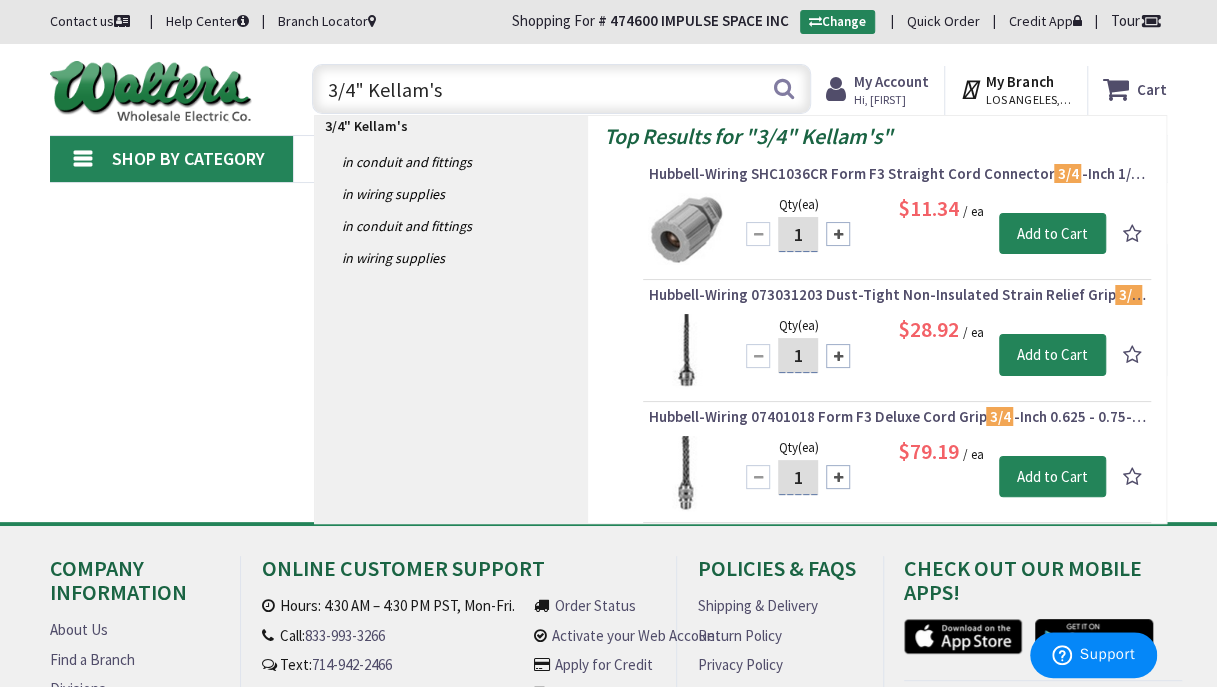 type on "3/4" Kellam's" 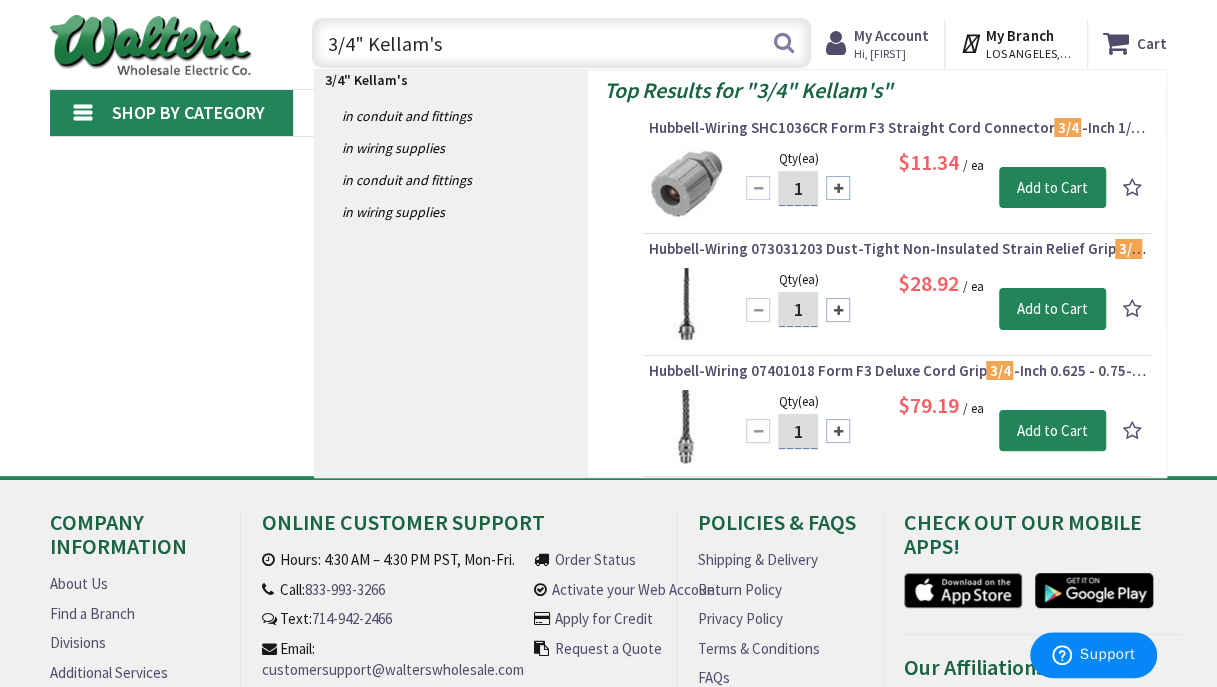 scroll, scrollTop: 48, scrollLeft: 0, axis: vertical 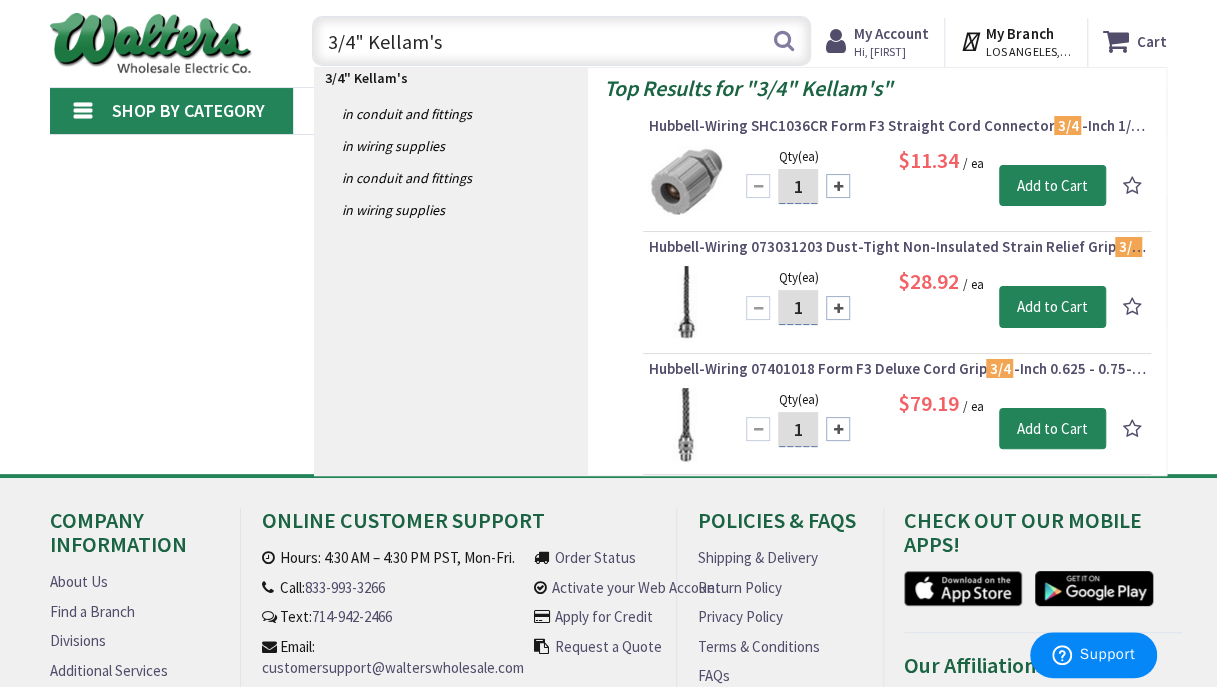 click at bounding box center [838, 308] 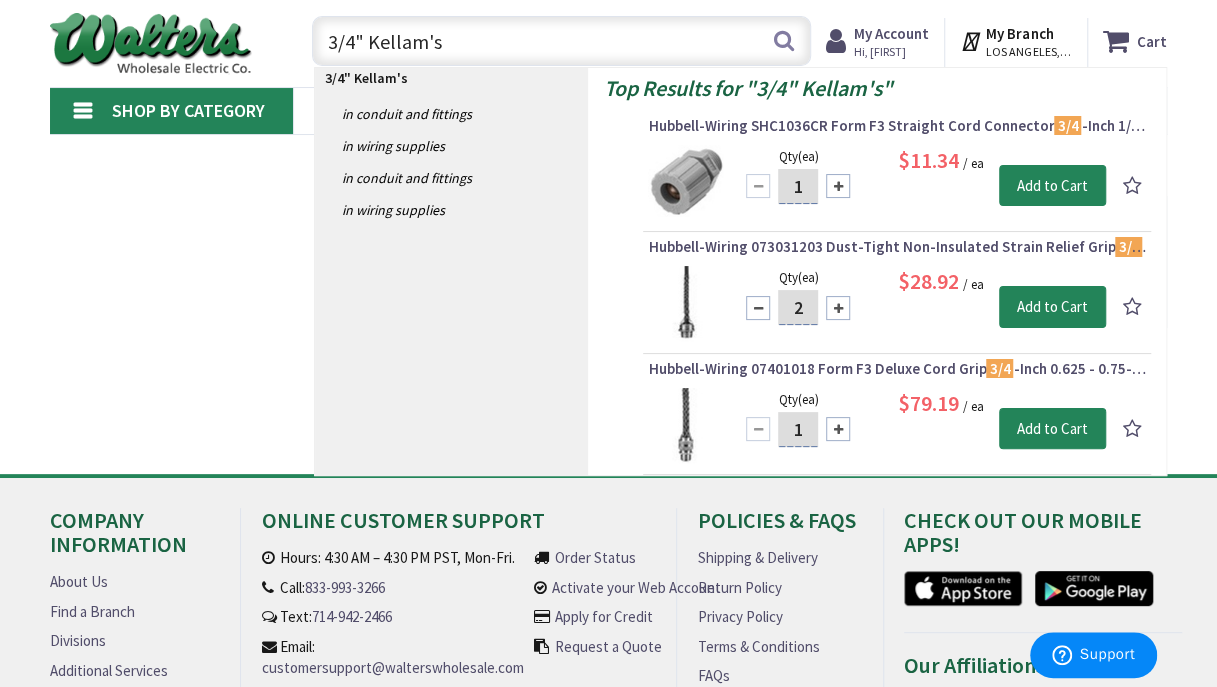 click at bounding box center [838, 308] 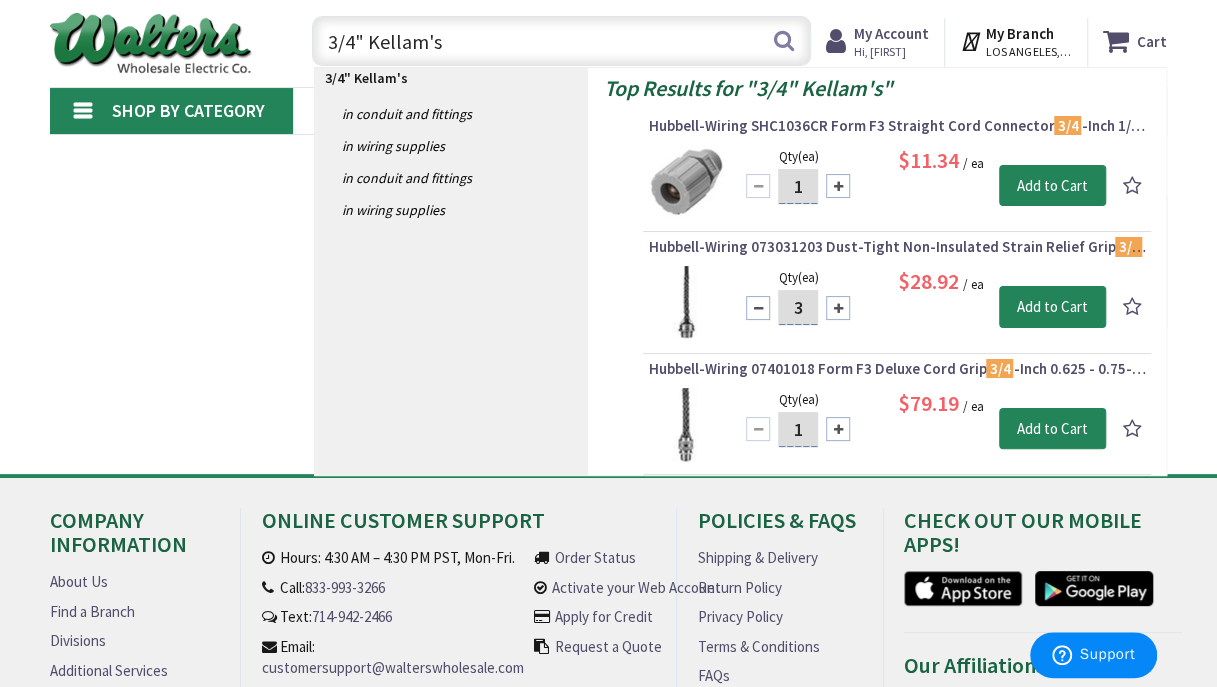 click at bounding box center [838, 308] 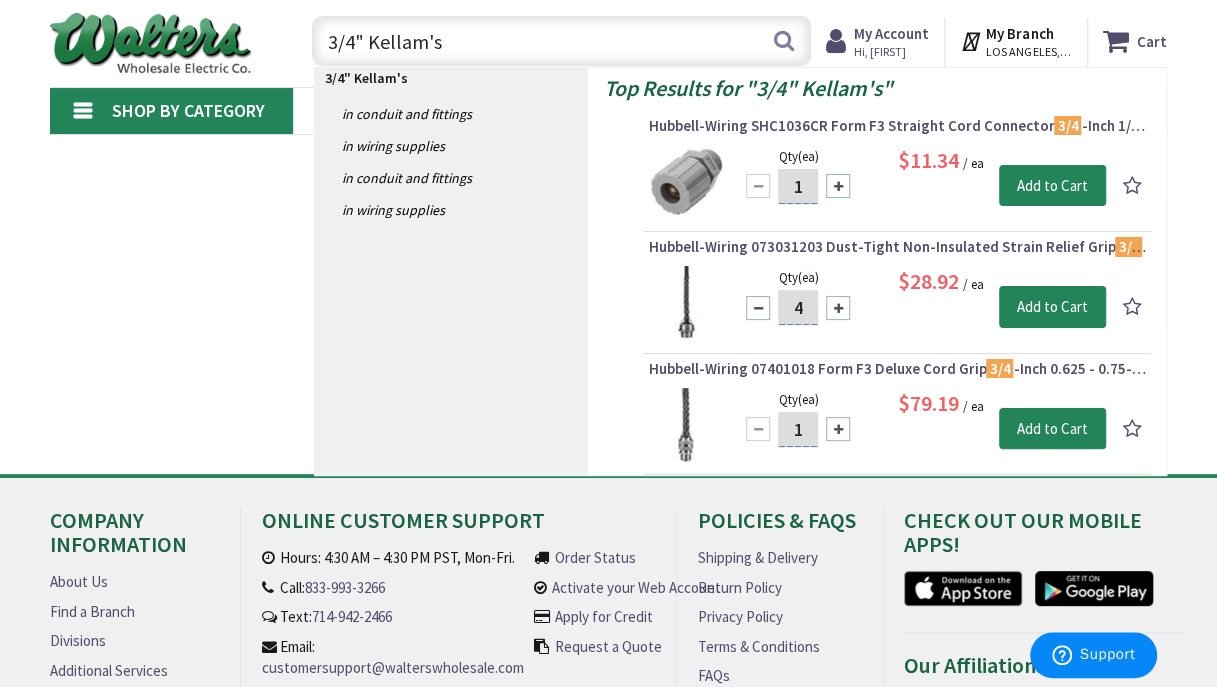 click at bounding box center (838, 308) 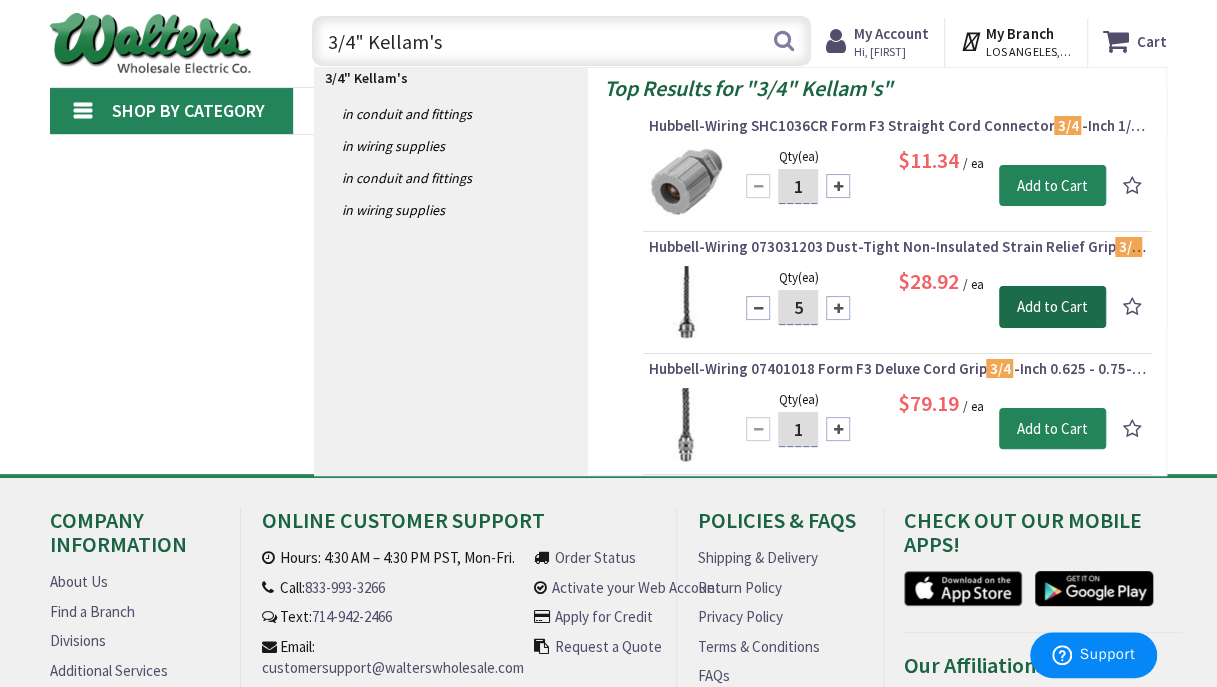 click on "Add to Cart" at bounding box center (1053, 307) 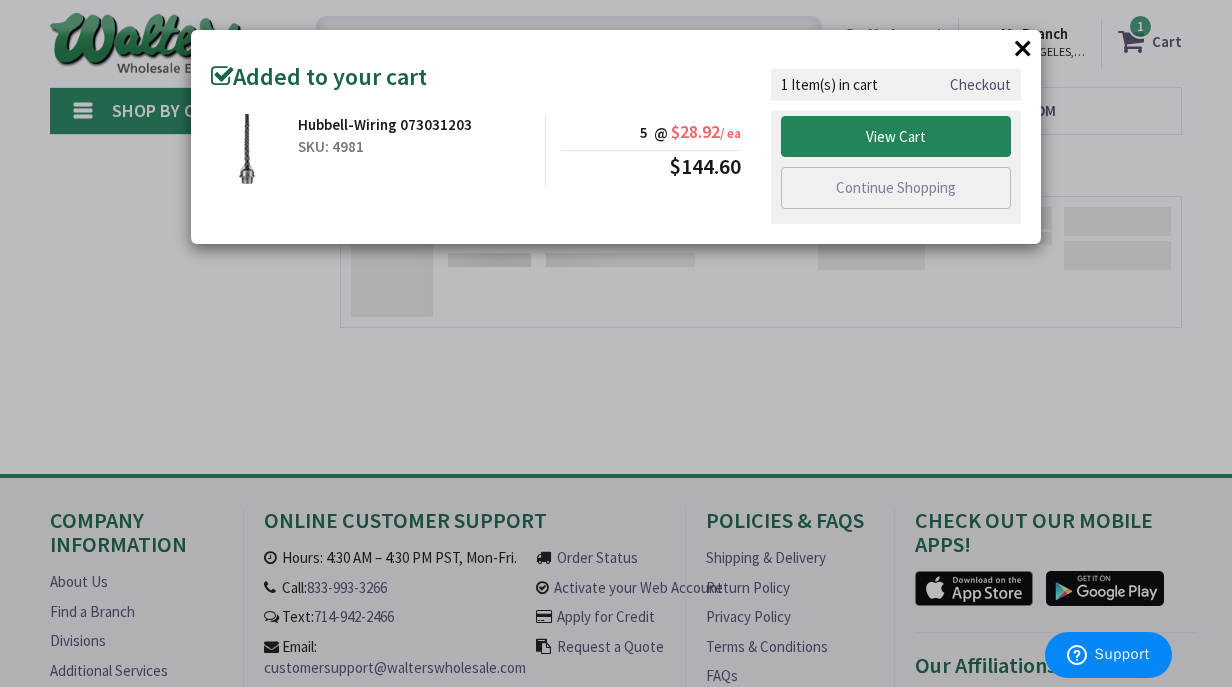 click on "×" at bounding box center (1023, 48) 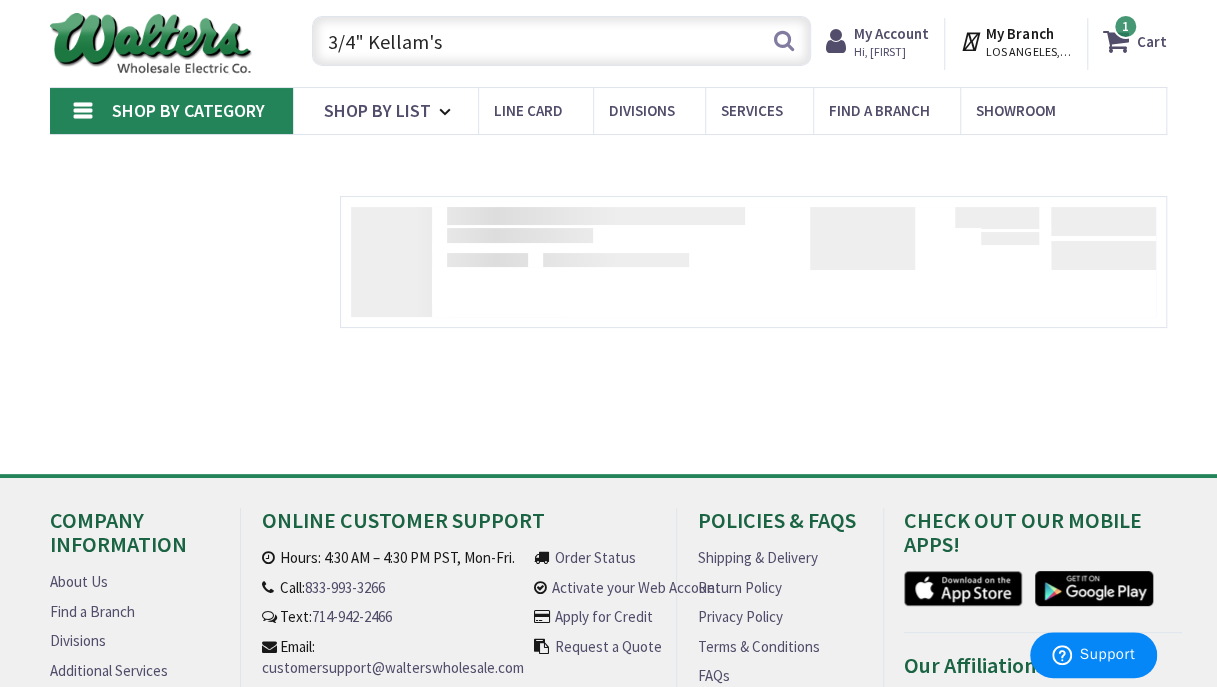 click on "Cart" at bounding box center [1152, 41] 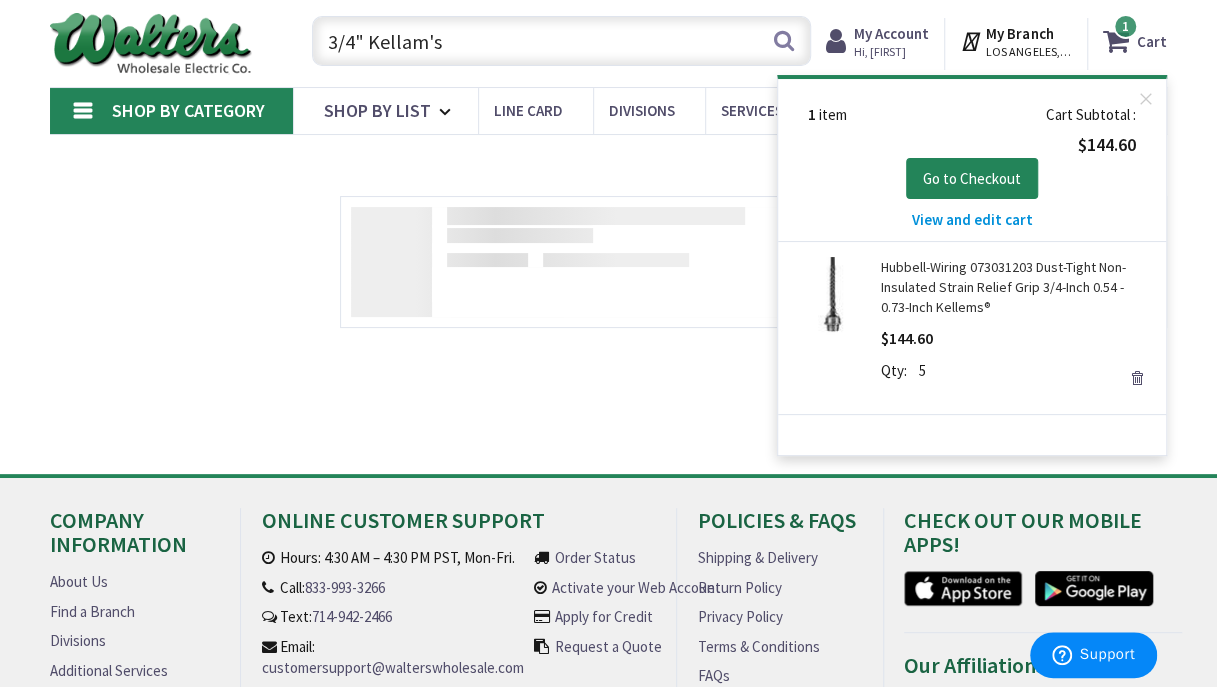 click on "Hubbell-Wiring 073031203 Dust-Tight Non-Insulated Strain Relief Grip 3/4-Inch 0.54 - 0.73-Inch Kellems®" at bounding box center (1016, 287) 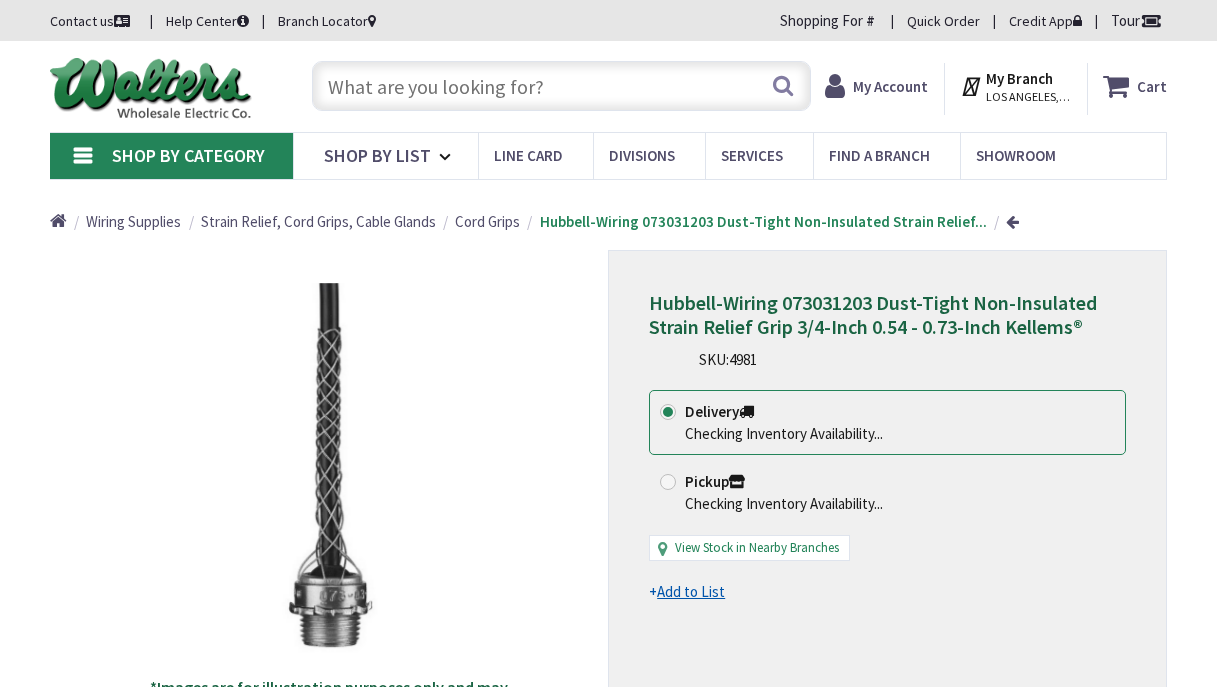scroll, scrollTop: 0, scrollLeft: 0, axis: both 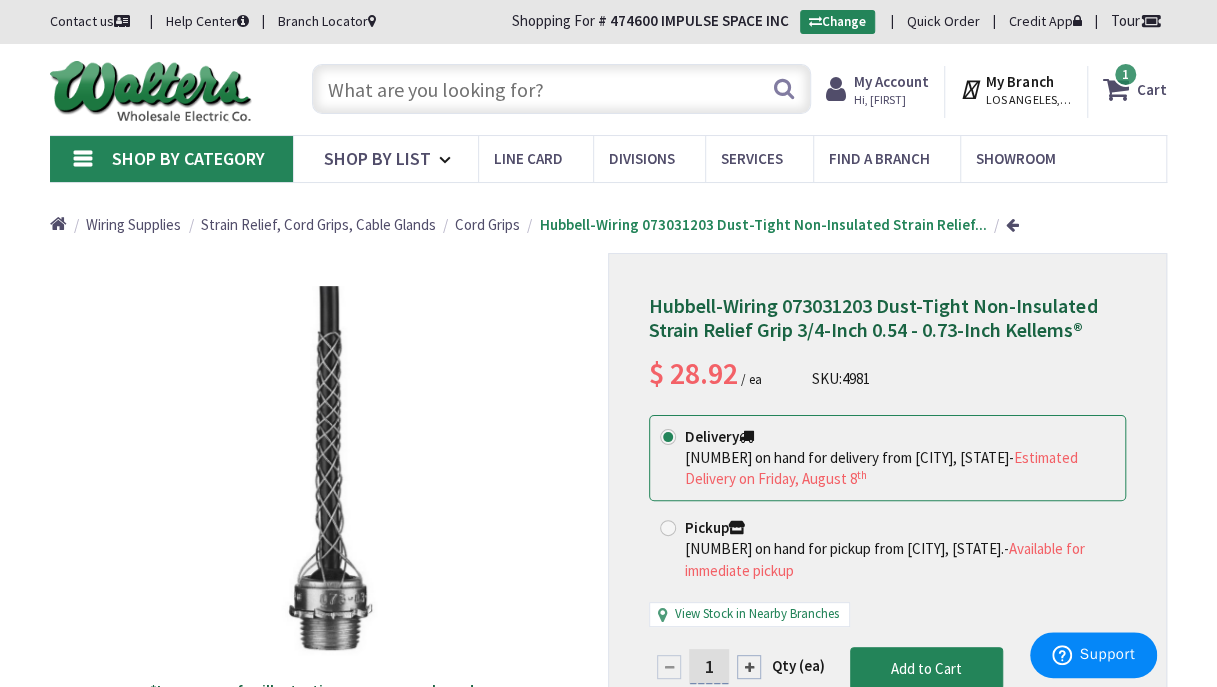 click on "Cart" at bounding box center [1152, 89] 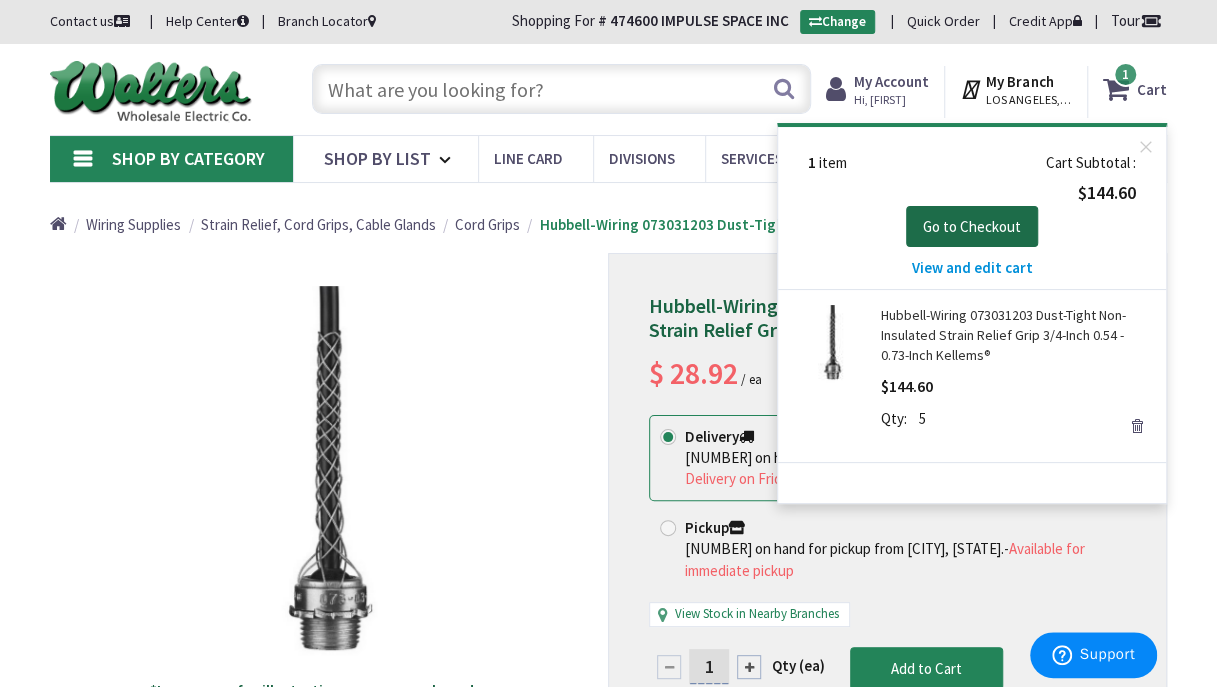 click on "Go to Checkout" at bounding box center [972, 226] 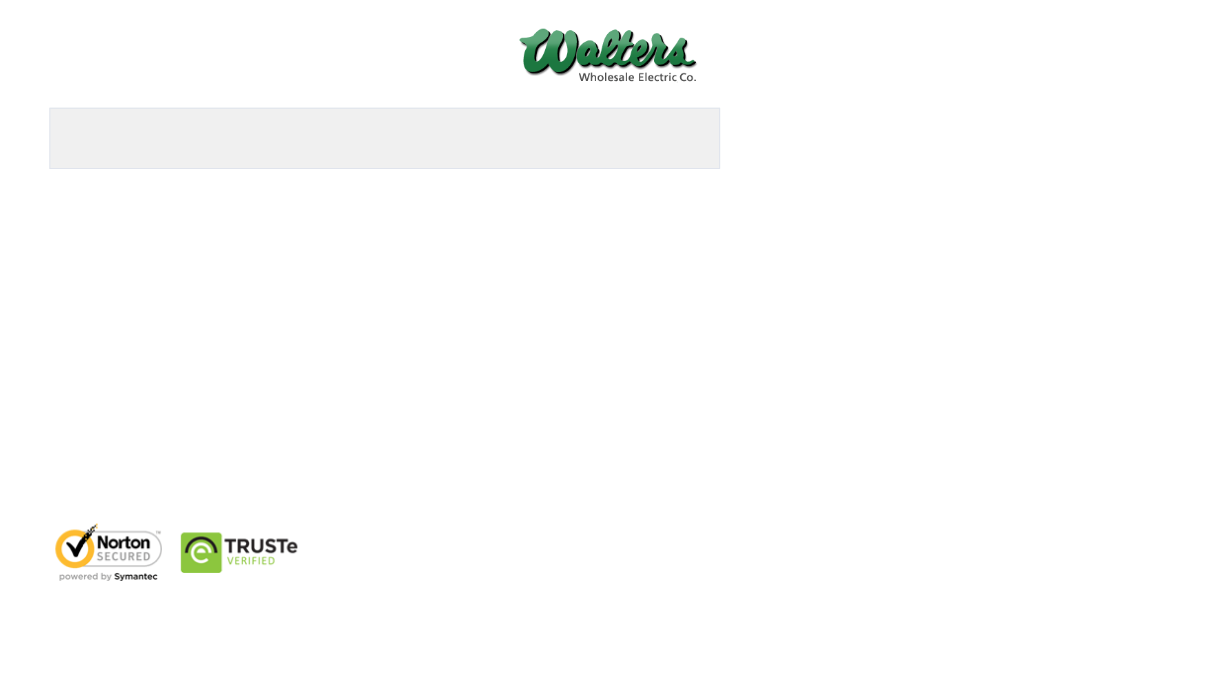scroll, scrollTop: 0, scrollLeft: 0, axis: both 